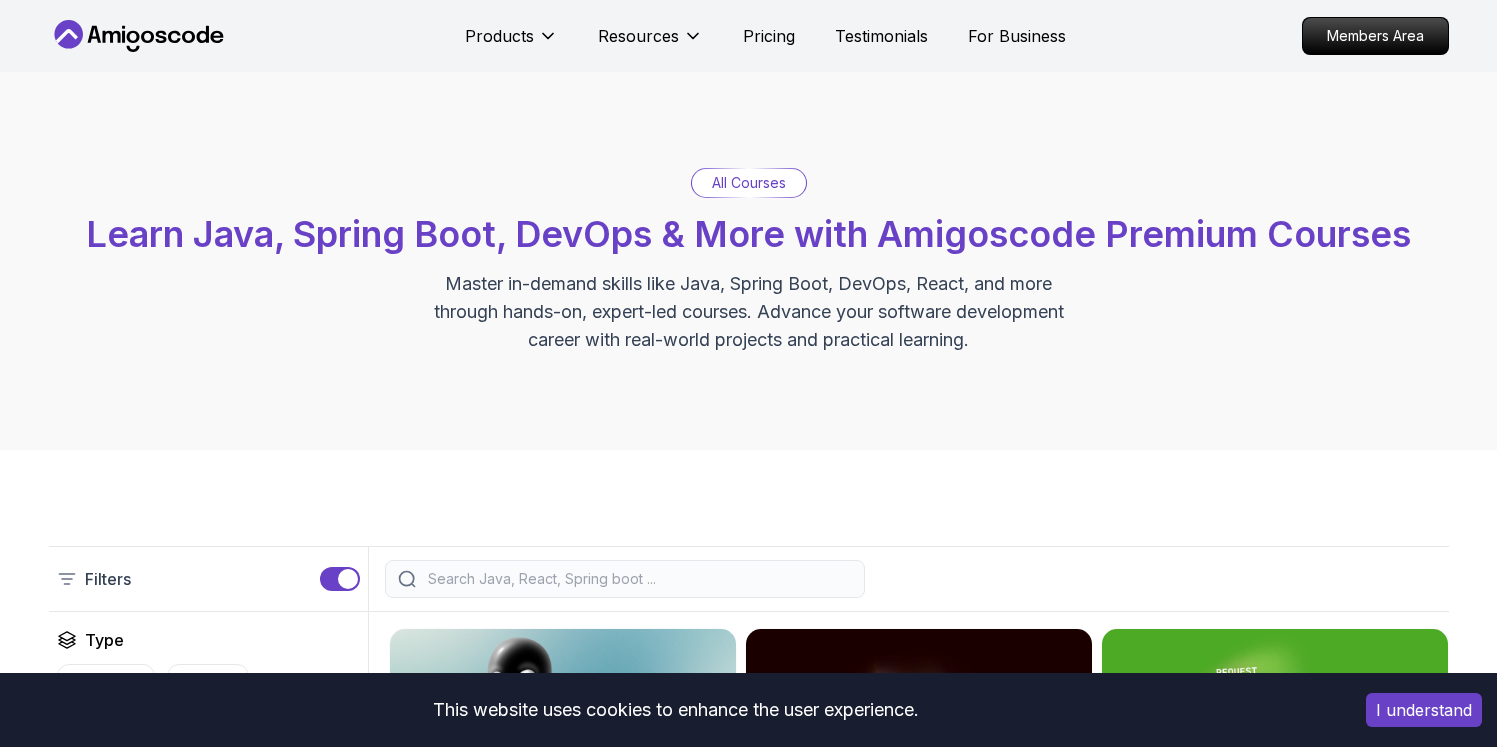 scroll, scrollTop: 382, scrollLeft: 0, axis: vertical 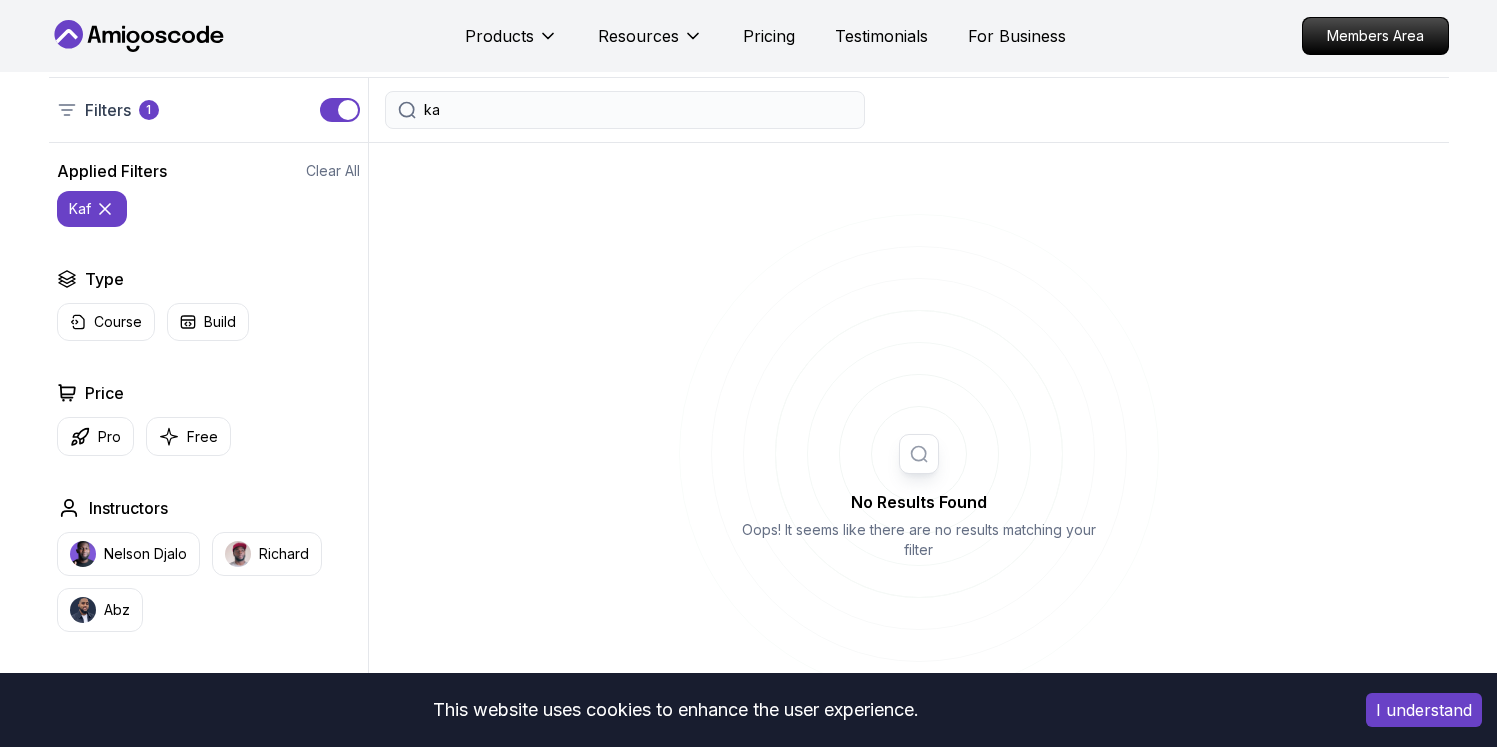 type on "k" 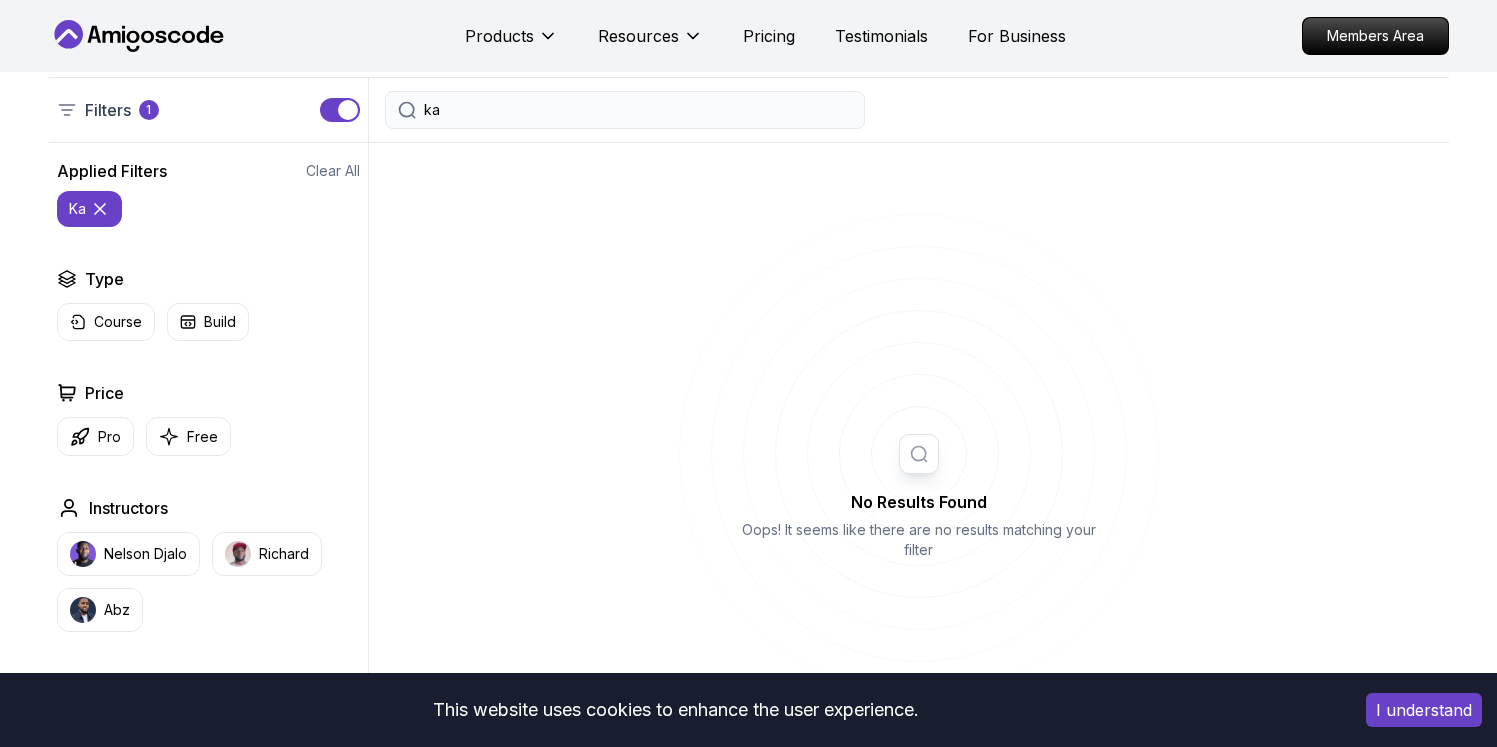 type on "k" 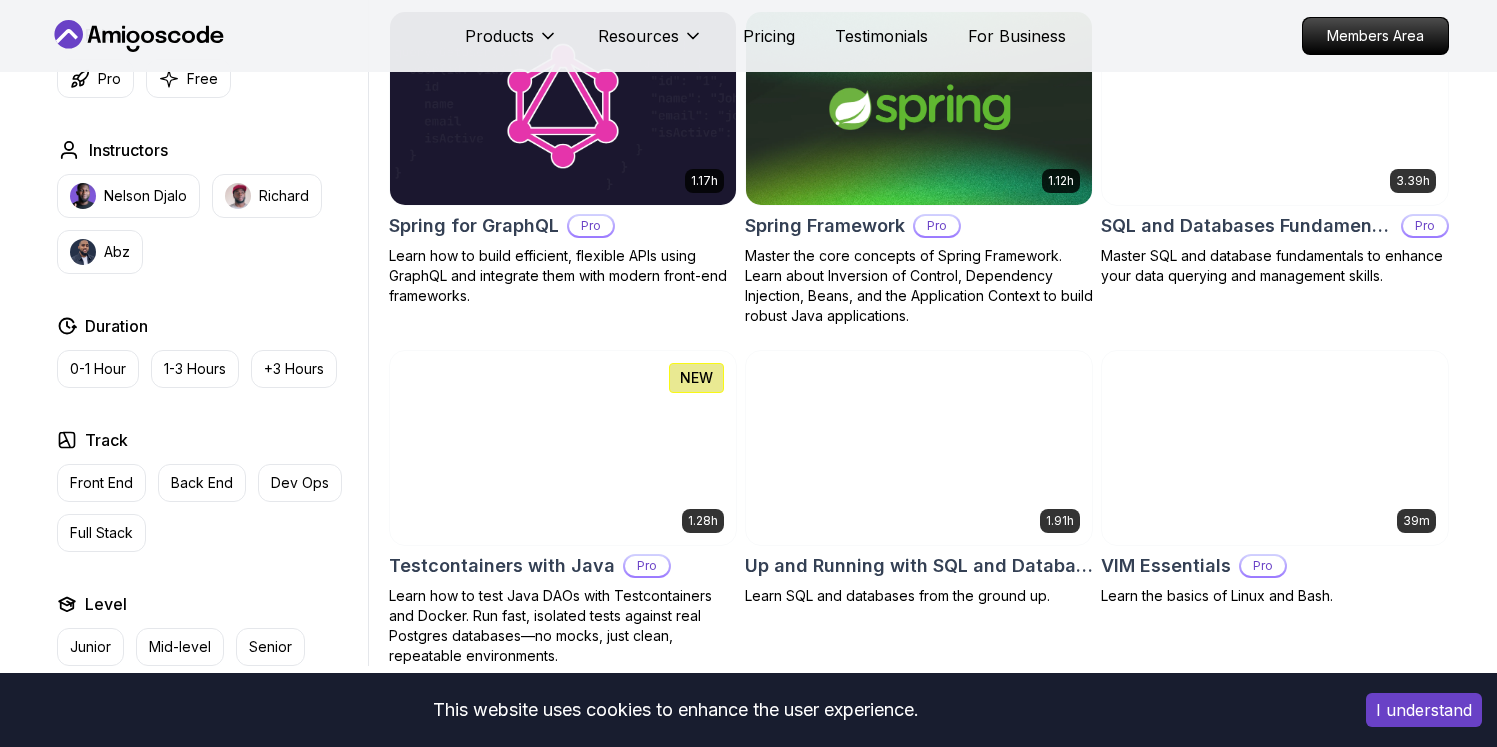 scroll, scrollTop: 5109, scrollLeft: 0, axis: vertical 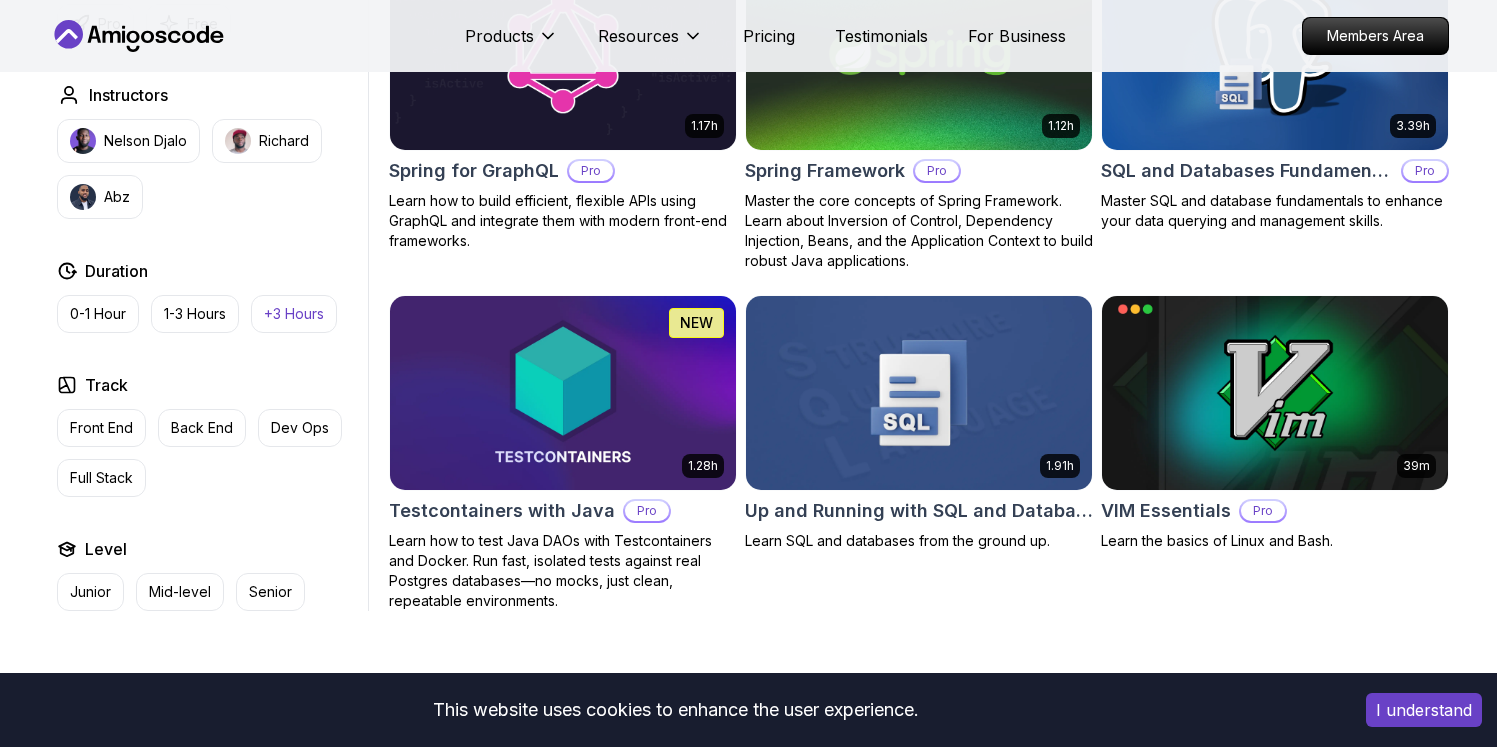 type 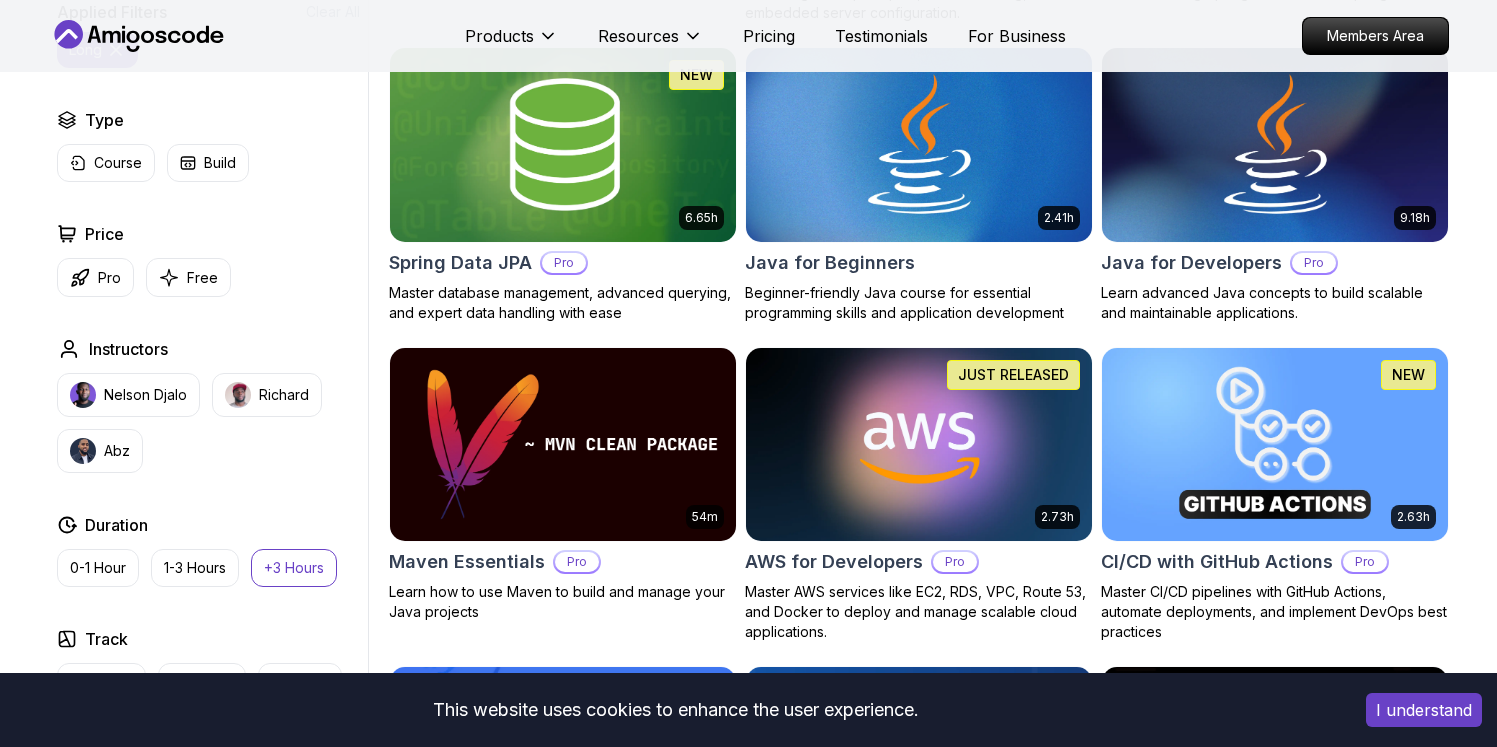 scroll, scrollTop: 888, scrollLeft: 0, axis: vertical 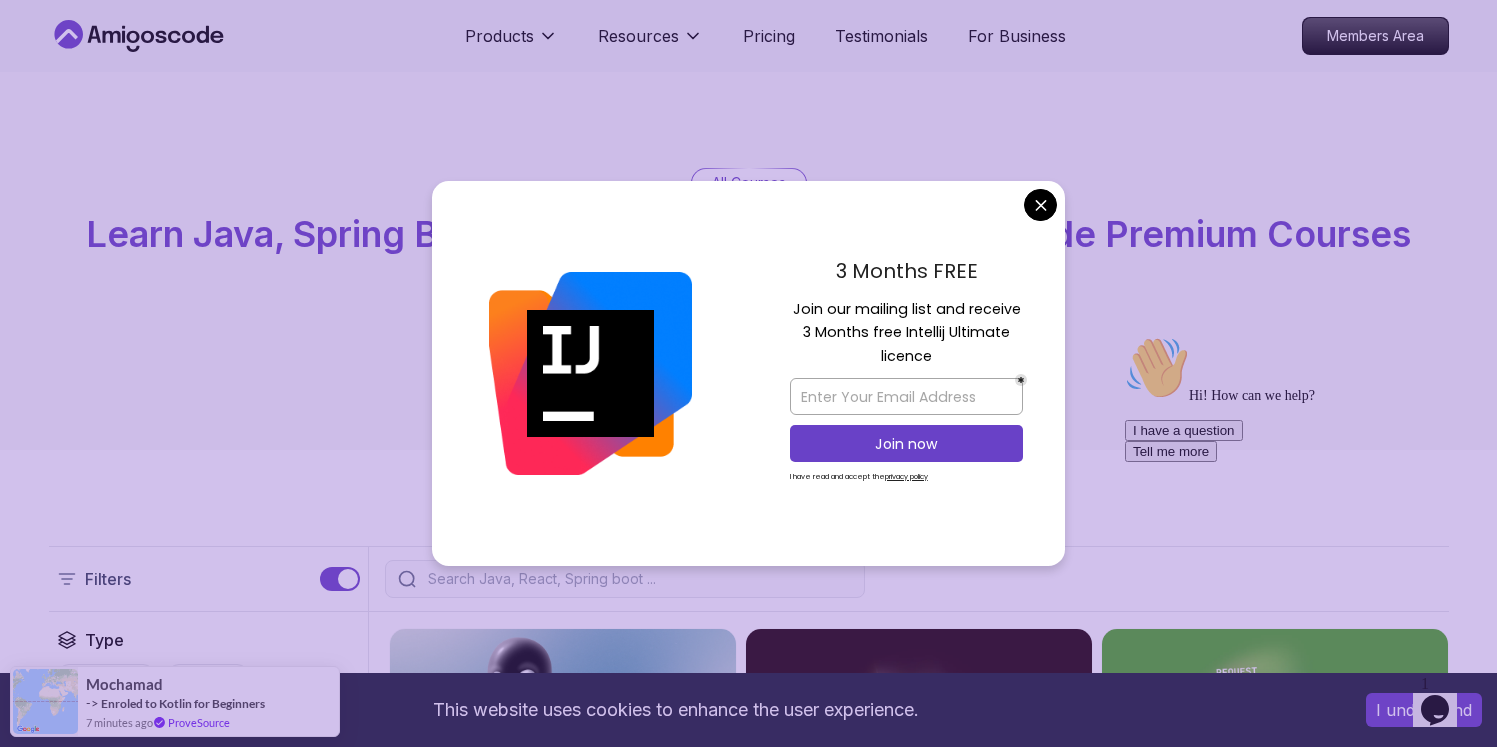 click on "This website uses cookies to enhance the user experience. I understand Products Resources Pricing Testimonials For Business Members Area Products Resources Pricing Testimonials For Business Members Area All Courses Learn Java, Spring Boot, DevOps & More with Amigoscode Premium Courses Master in-demand skills like Java, Spring Boot, DevOps, React, and more through hands-on, expert-led courses. Advance your software development career with real-world projects and practical learning. Filters Filters Type Course Build Price Pro Free Instructors Nelson Djalo Richard Abz Duration 0-1 Hour 1-3 Hours +3 Hours Track Front End Back End Dev Ops Full Stack Level Junior Mid-level Senior 6.00h Linux Fundamentals Pro Learn the fundamentals of Linux and how to use the command line 5.18h Advanced Spring Boot Pro Dive deep into Spring Boot with our advanced course, designed to take your skills from intermediate to expert level. 3.30h Building APIs with Spring Boot Pro 1.67h NEW Spring Boot for Beginners 6.65h NEW Pro 2.41h Pro" at bounding box center [748, 3395] 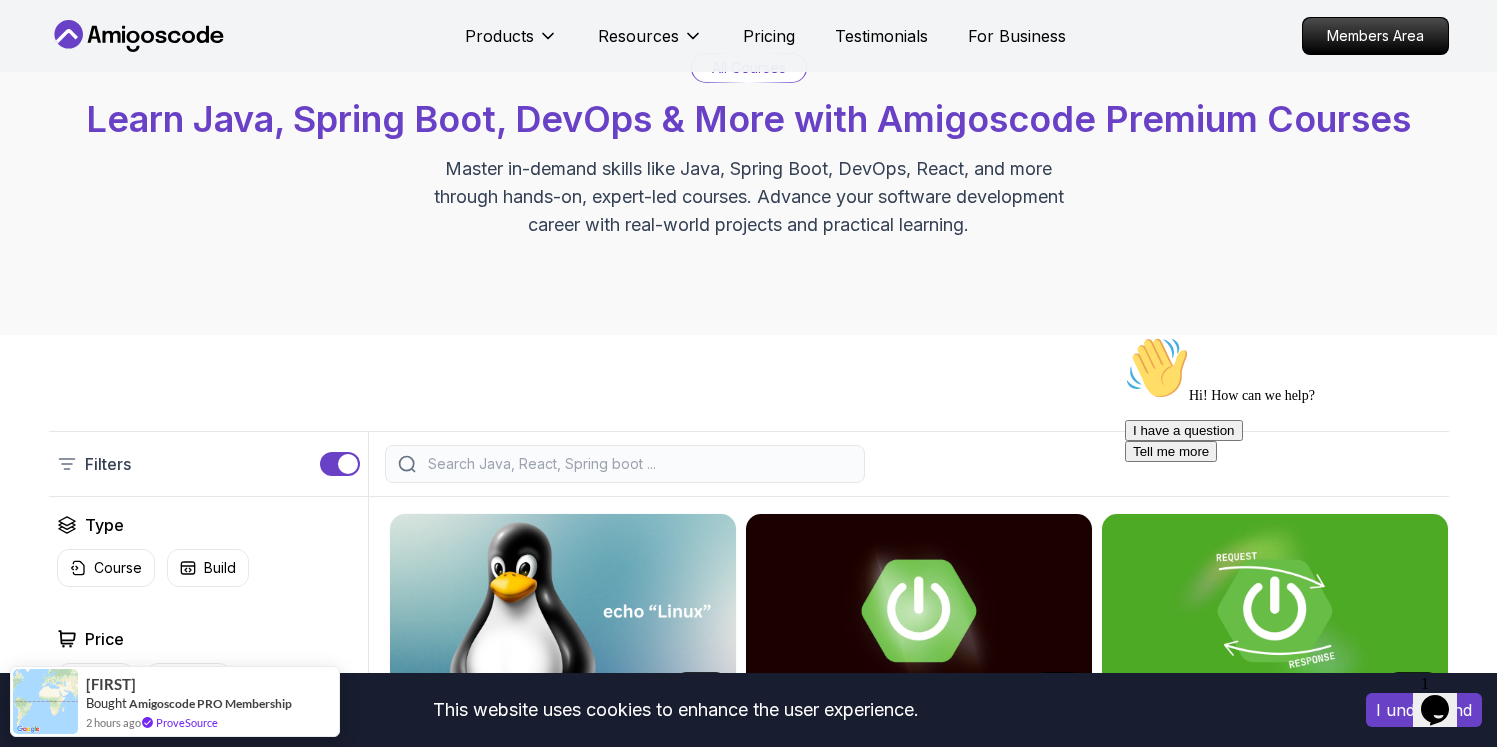 scroll, scrollTop: 0, scrollLeft: 0, axis: both 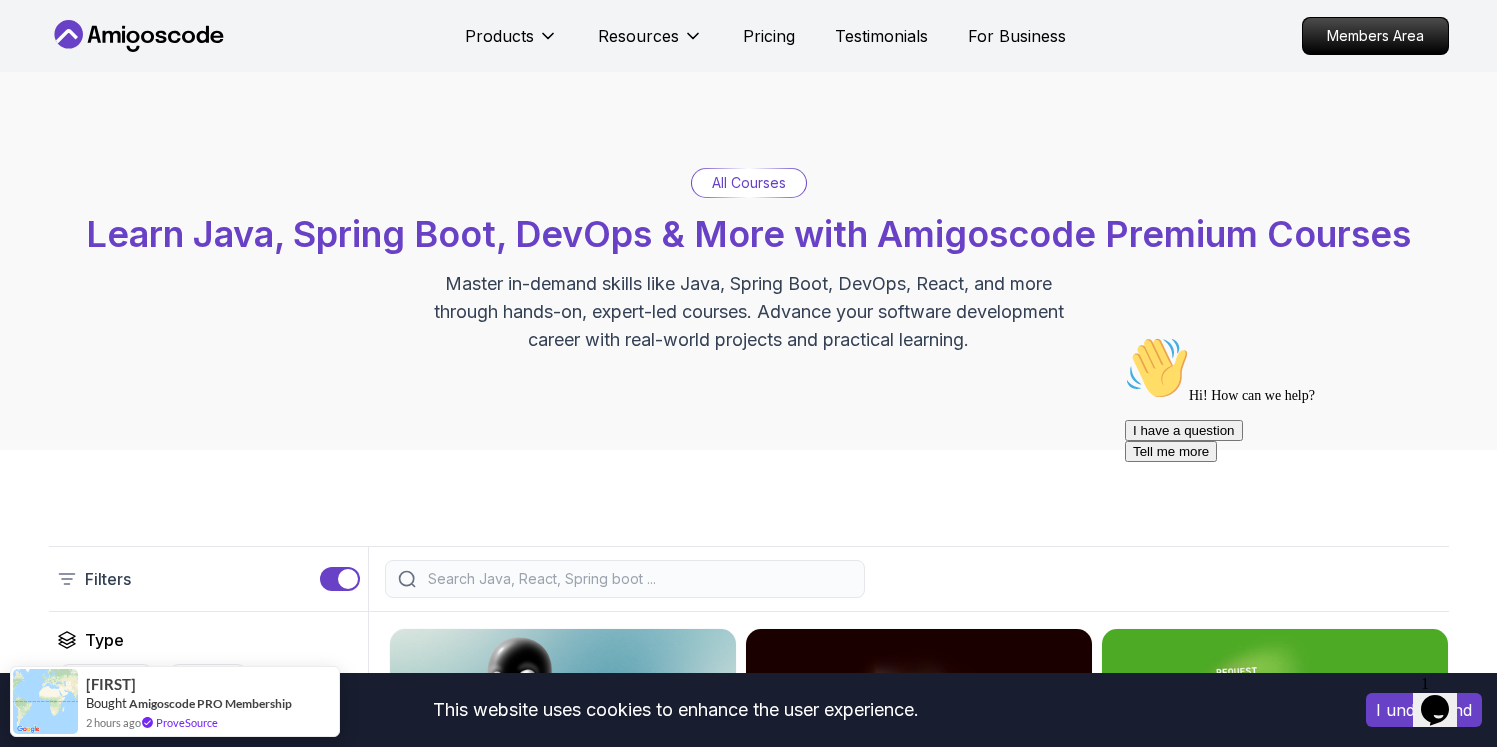 click at bounding box center (340, 579) 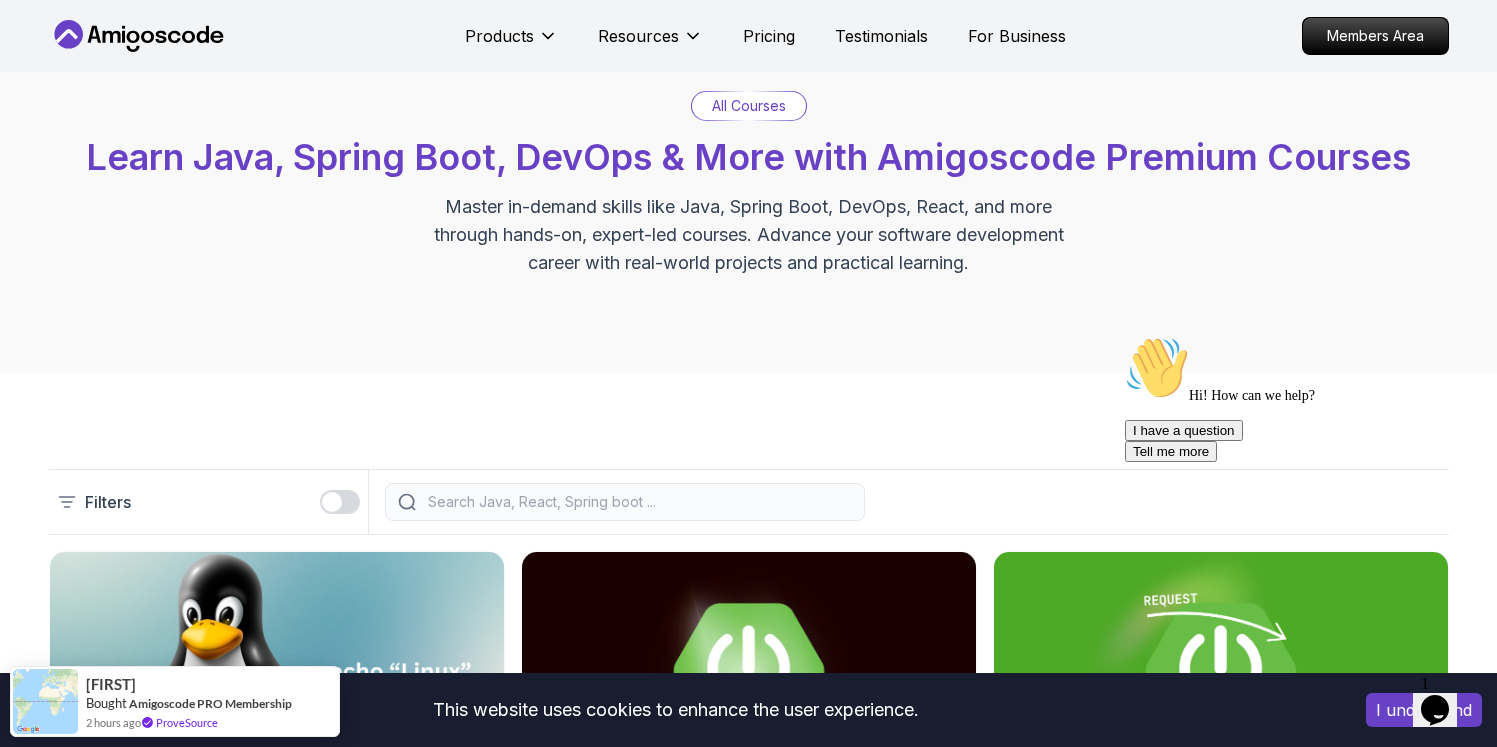 scroll, scrollTop: 0, scrollLeft: 0, axis: both 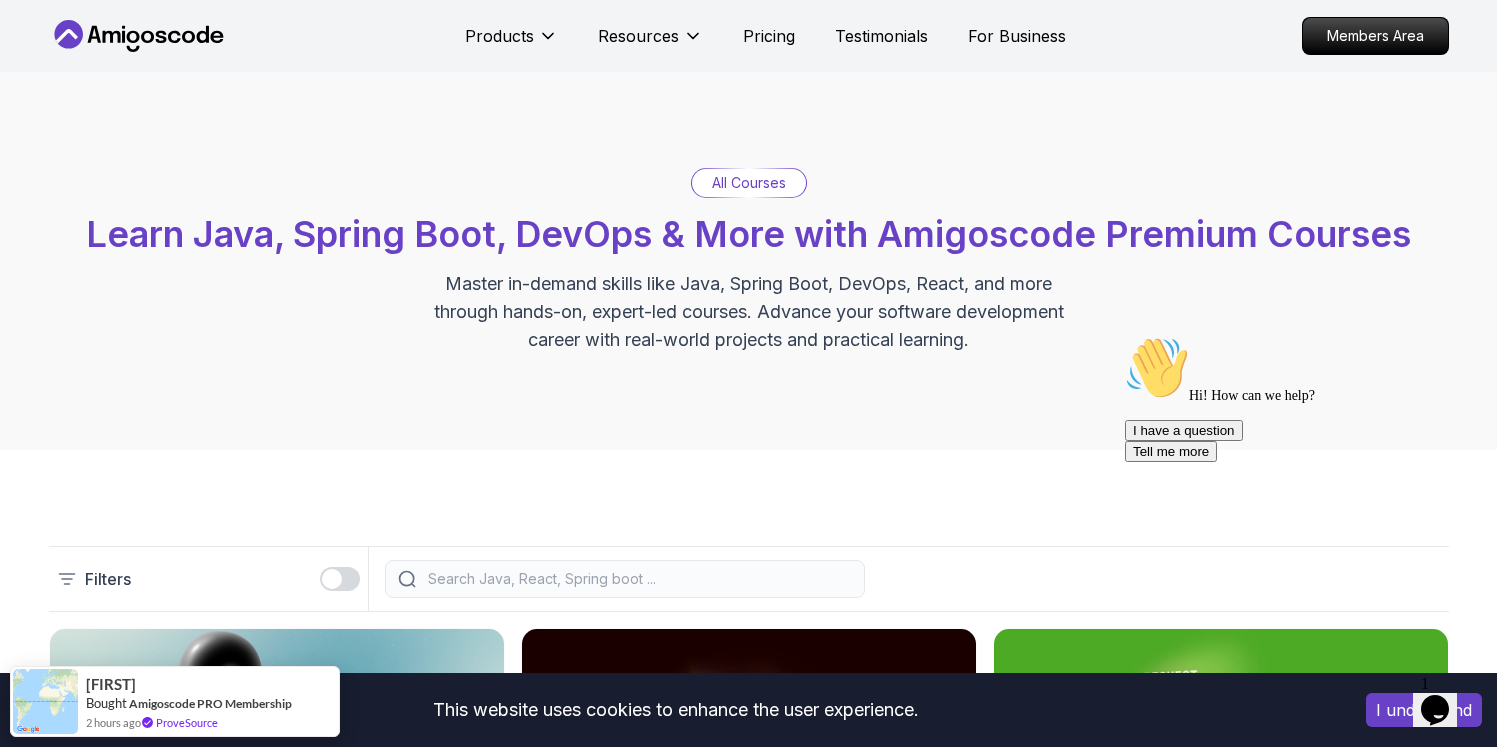 click at bounding box center [638, 579] 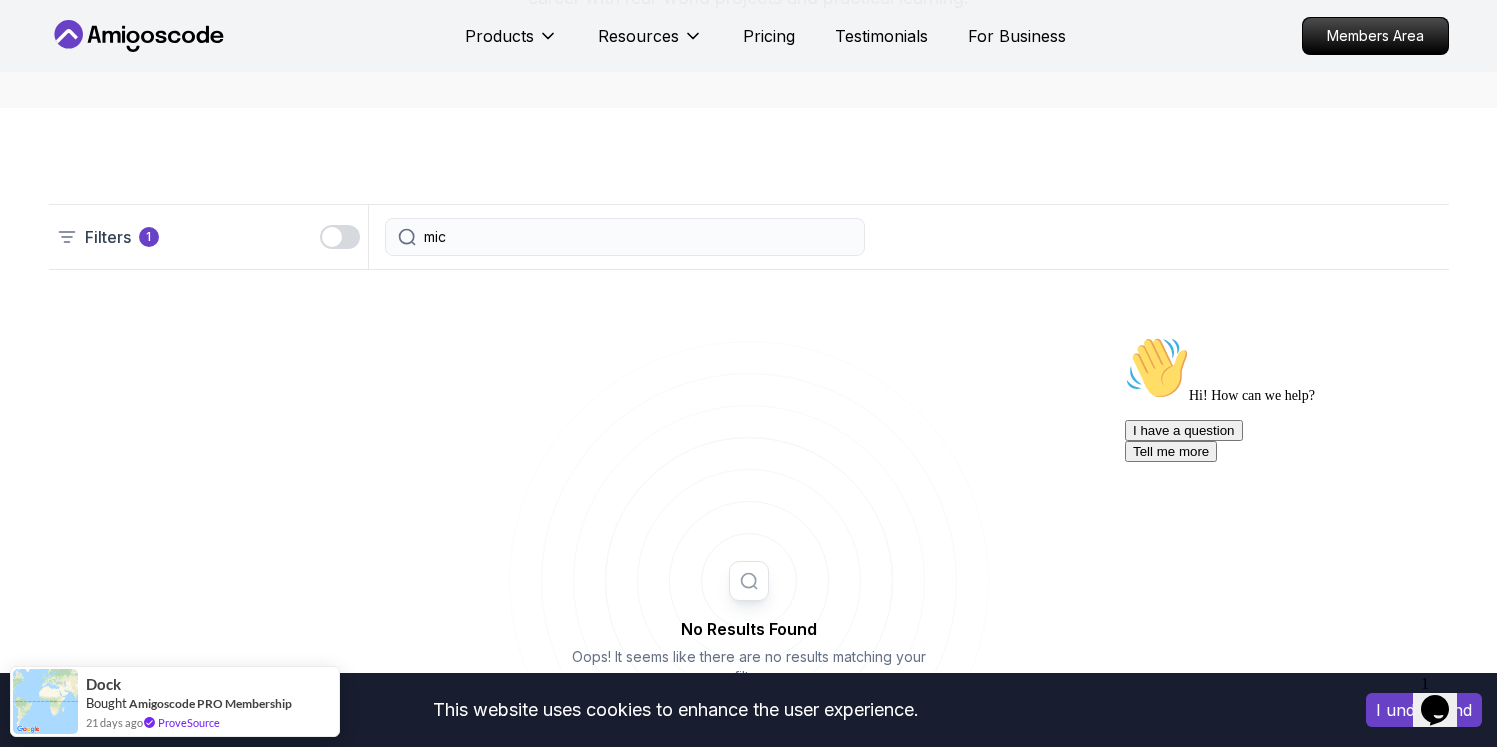 scroll, scrollTop: 348, scrollLeft: 0, axis: vertical 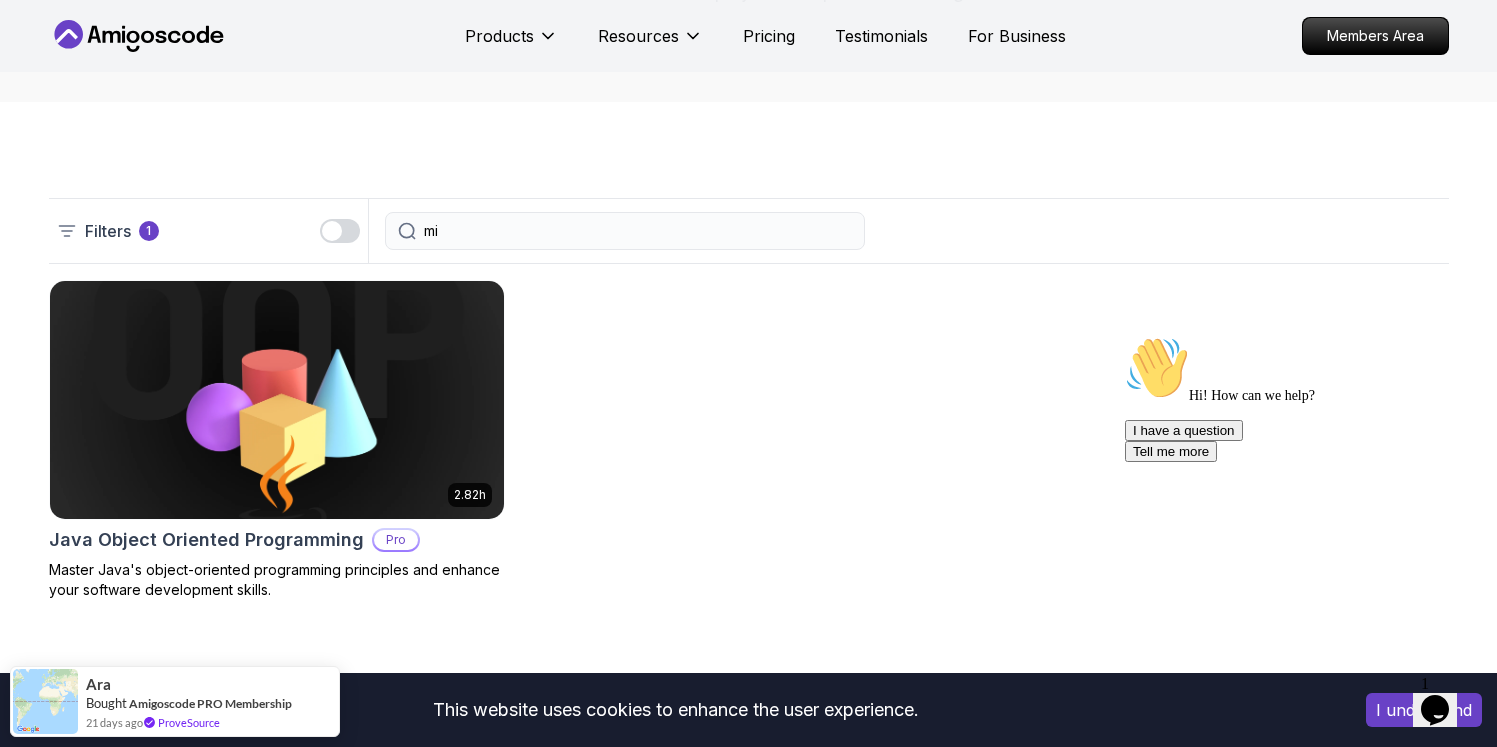 type on "mi" 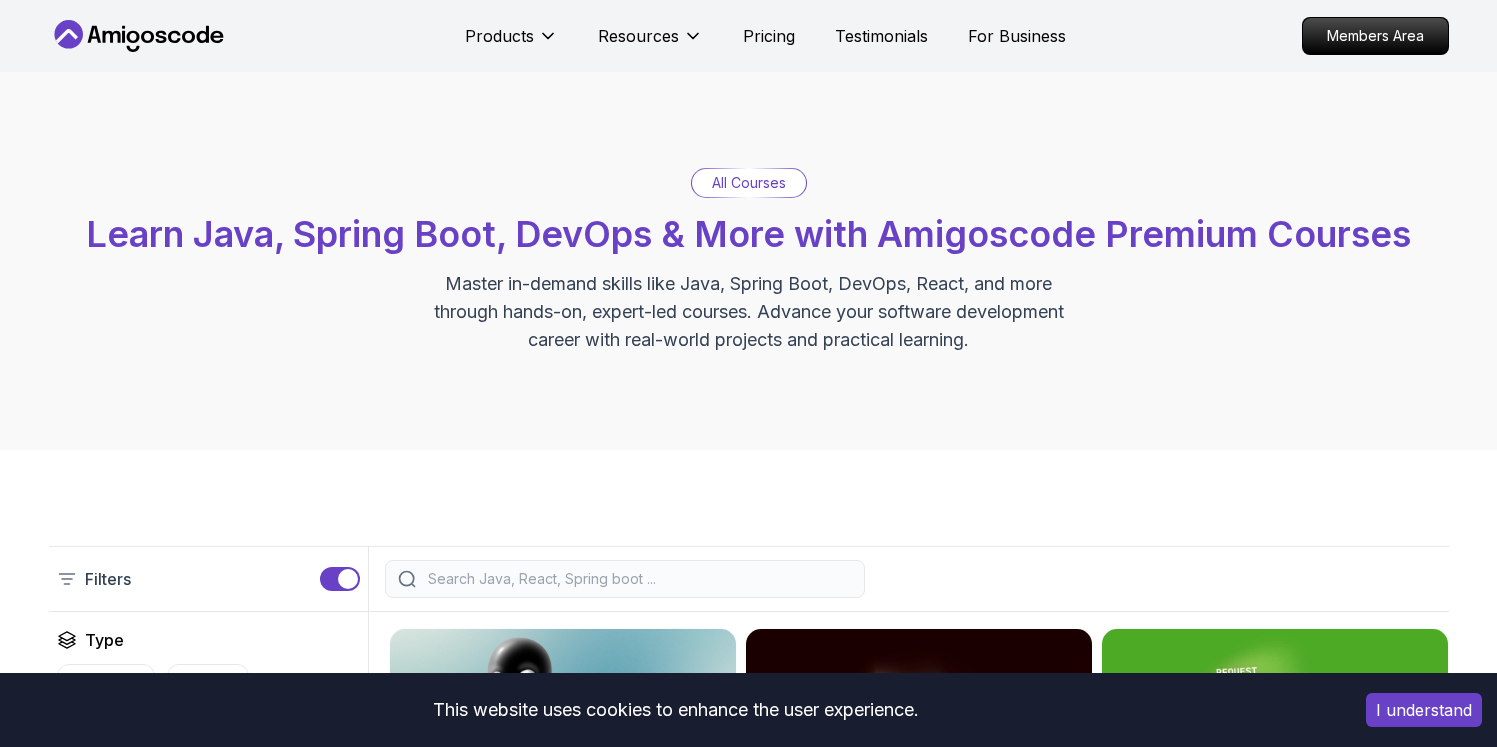 scroll, scrollTop: 0, scrollLeft: 0, axis: both 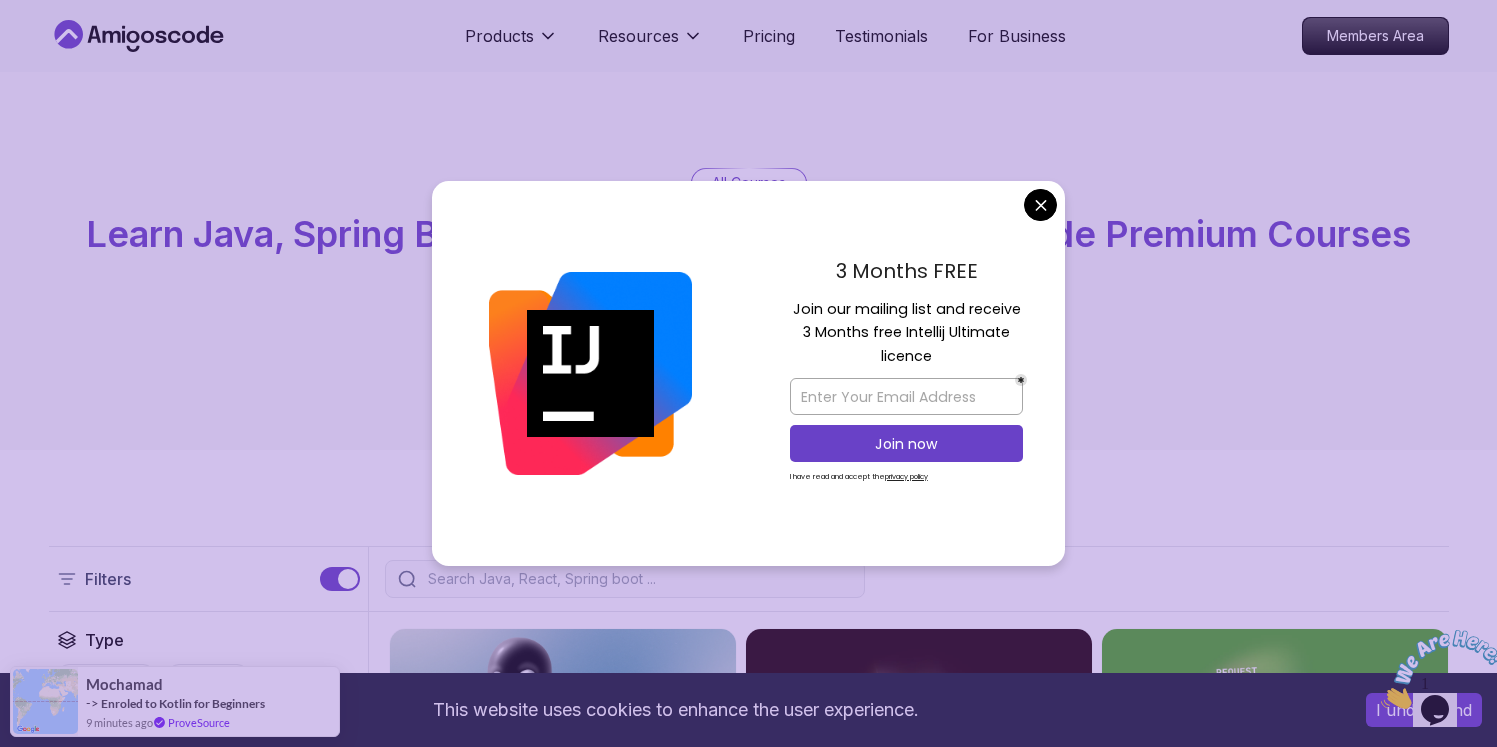 click on "This website uses cookies to enhance the user experience. I understand Products Resources Pricing Testimonials For Business Members Area Products Resources Pricing Testimonials For Business Members Area All Courses Learn Java, Spring Boot, DevOps & More with Amigoscode Premium Courses Master in-demand skills like Java, Spring Boot, DevOps, React, and more through hands-on, expert-led courses. Advance your software development career with real-world projects and practical learning. Filters Filters Type Course Build Price Pro Free Instructors Nelson Djalo Richard Abz Duration 0-1 Hour 1-3 Hours +3 Hours Track Front End Back End Dev Ops Full Stack Level Junior Mid-level Senior 6.00h Linux Fundamentals Pro Learn the fundamentals of Linux and how to use the command line 5.18h Advanced Spring Boot Pro Dive deep into Spring Boot with our advanced course, designed to take your skills from intermediate to expert level. 3.30h Building APIs with Spring Boot Pro 1.67h NEW Spring Boot for Beginners 6.65h NEW Pro 2.41h Pro" at bounding box center (748, 3395) 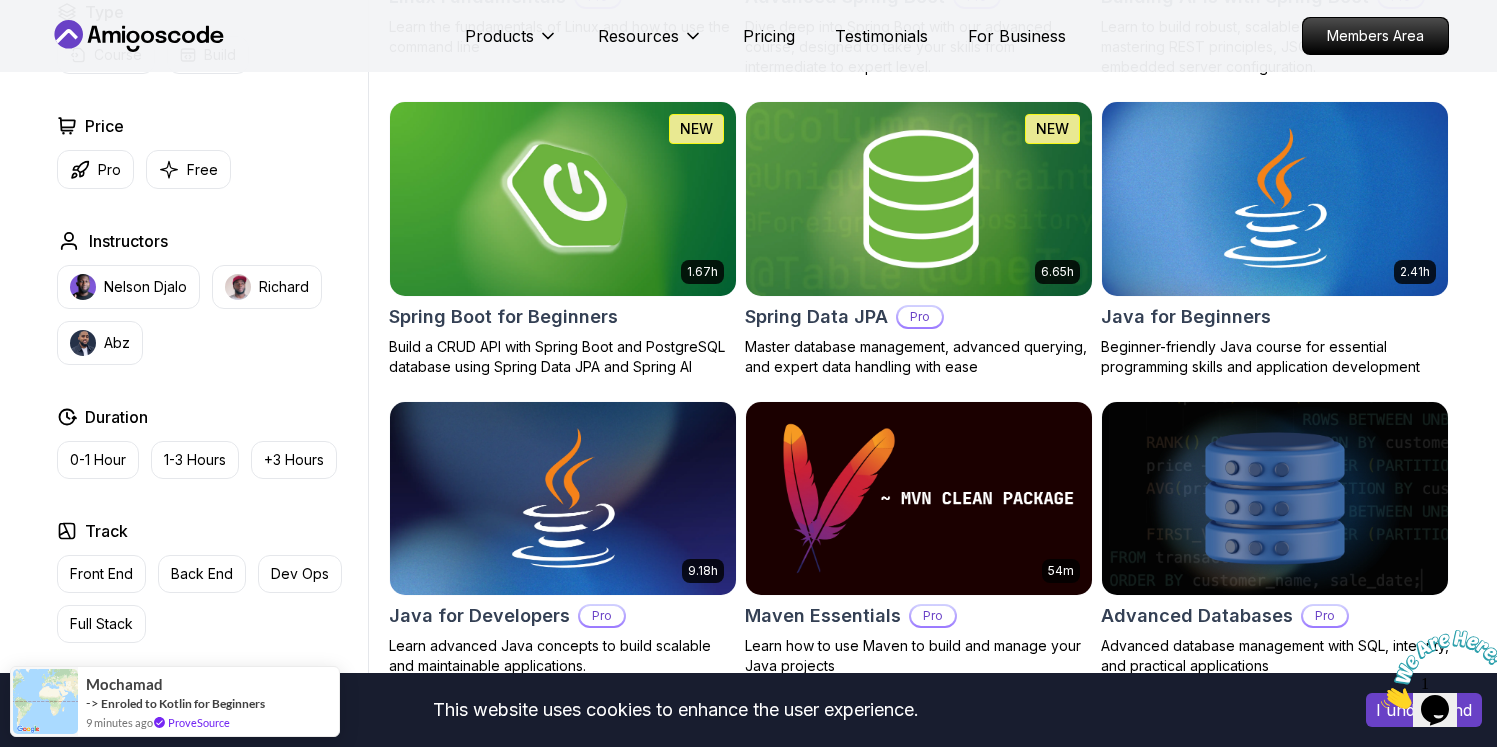 scroll, scrollTop: 833, scrollLeft: 0, axis: vertical 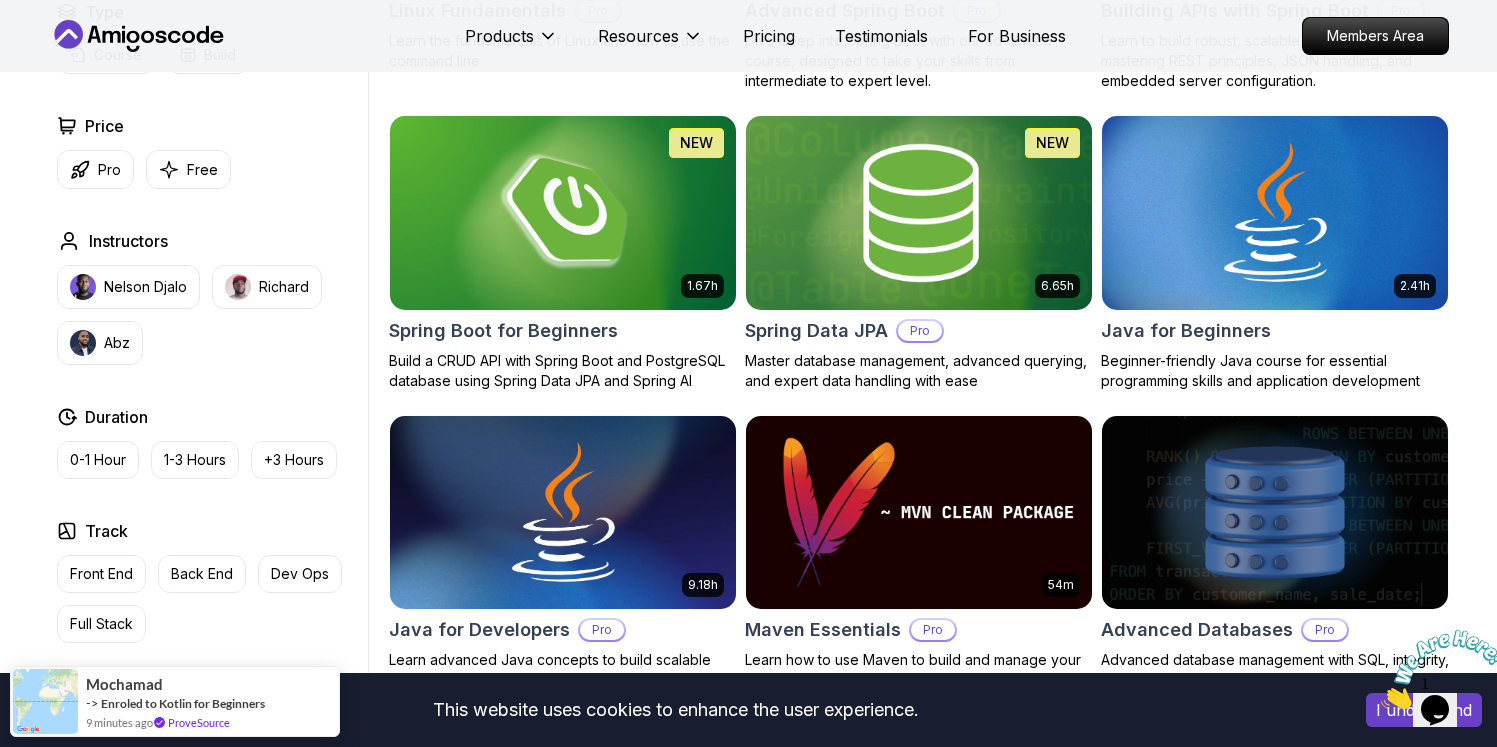 click on "Spring Data JPA" at bounding box center [816, 331] 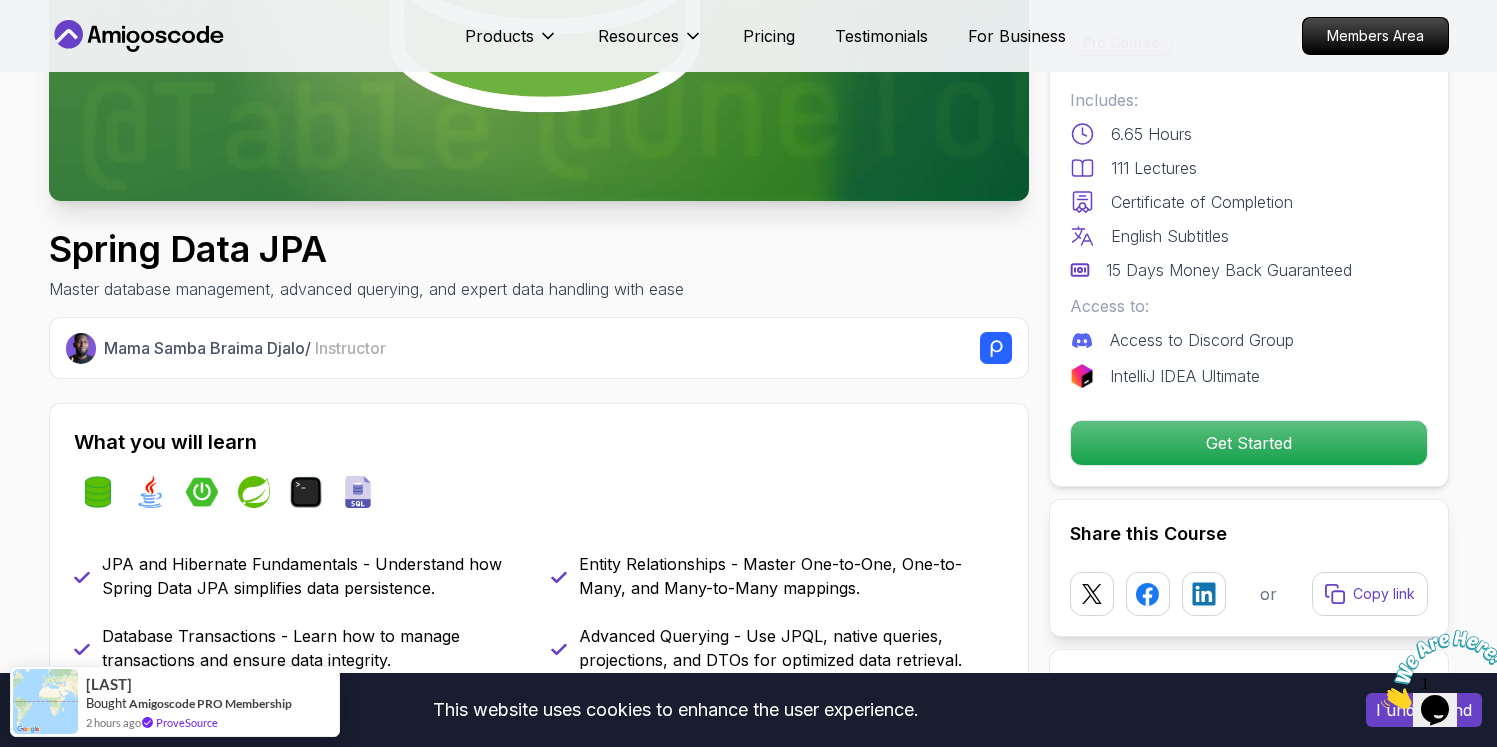 scroll, scrollTop: 471, scrollLeft: 0, axis: vertical 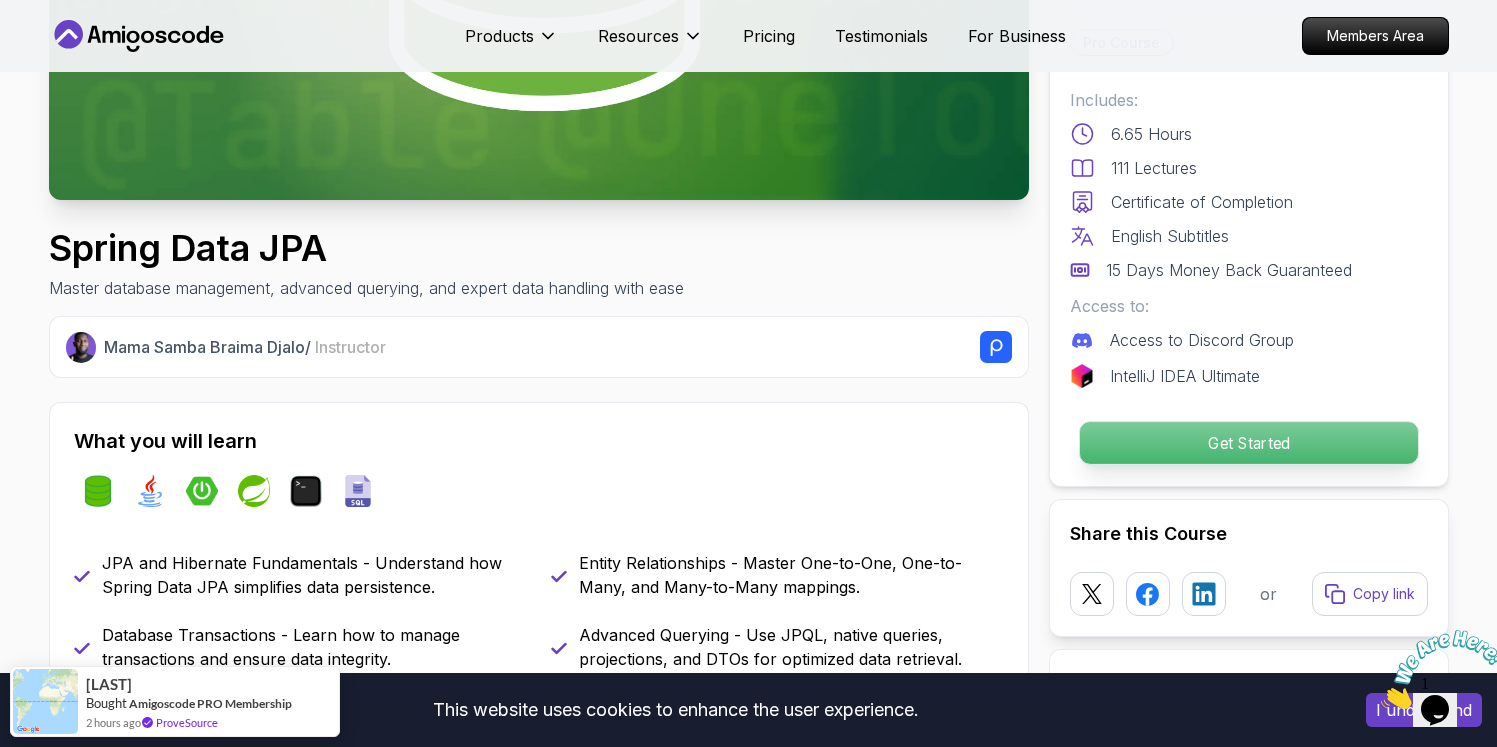click on "Get Started" at bounding box center [1248, 443] 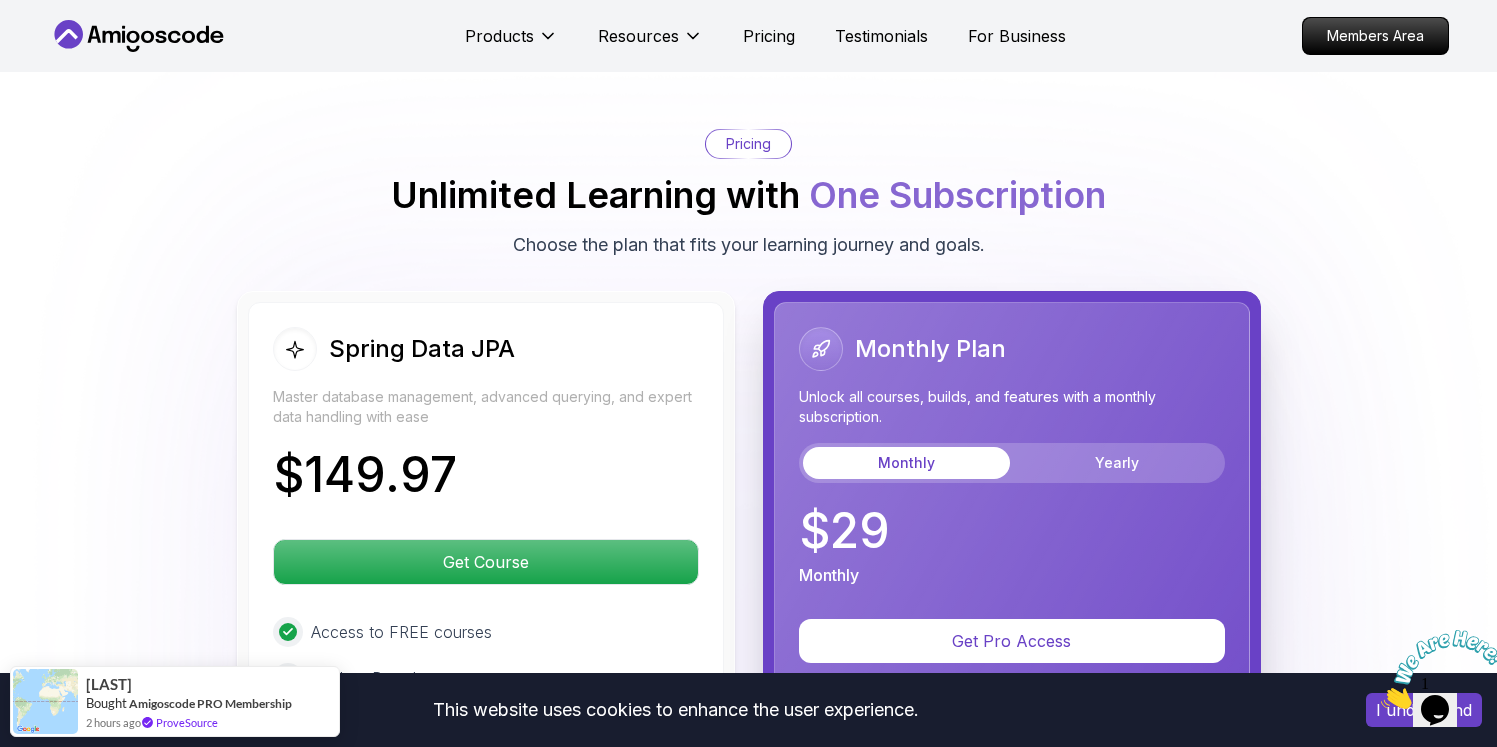 scroll, scrollTop: 4765, scrollLeft: 0, axis: vertical 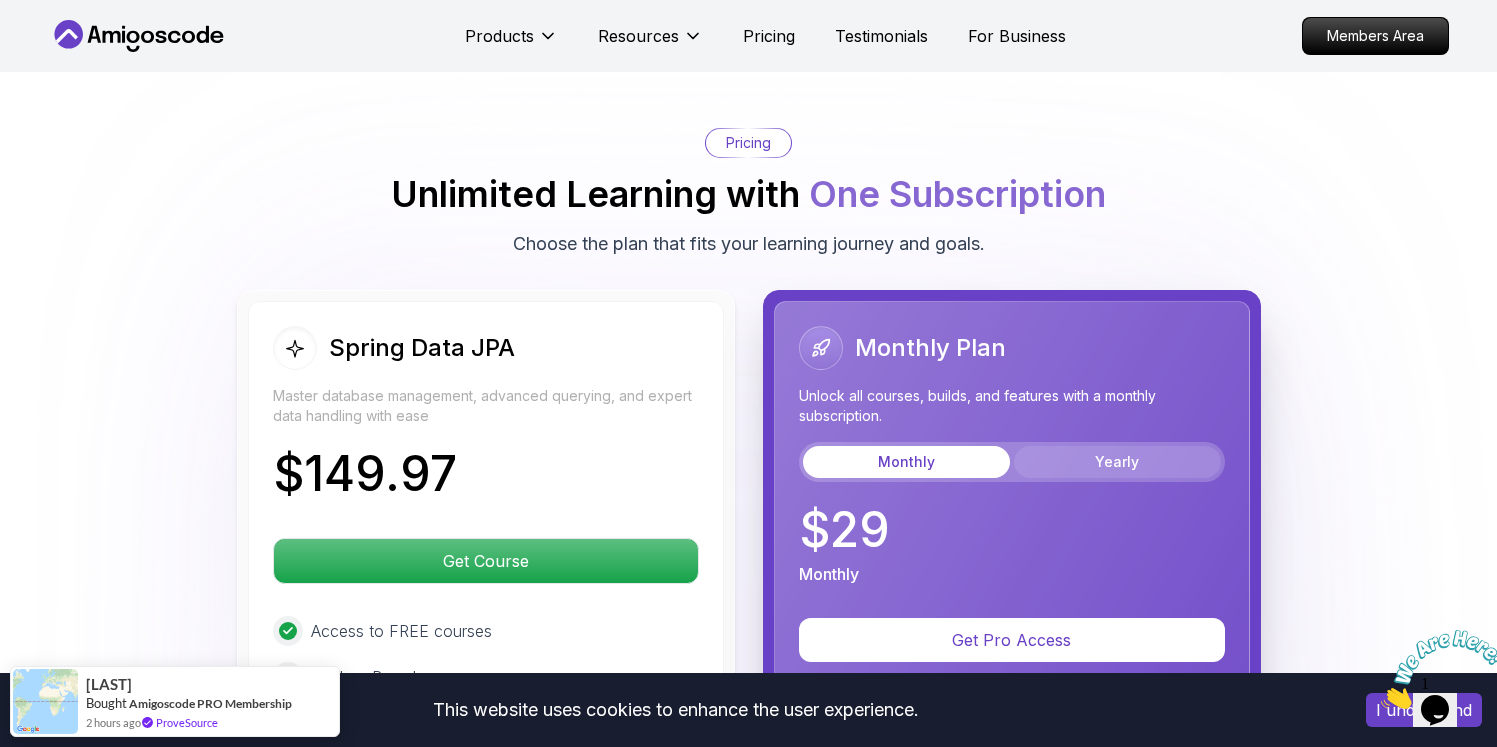 click on "Yearly" at bounding box center [1117, 462] 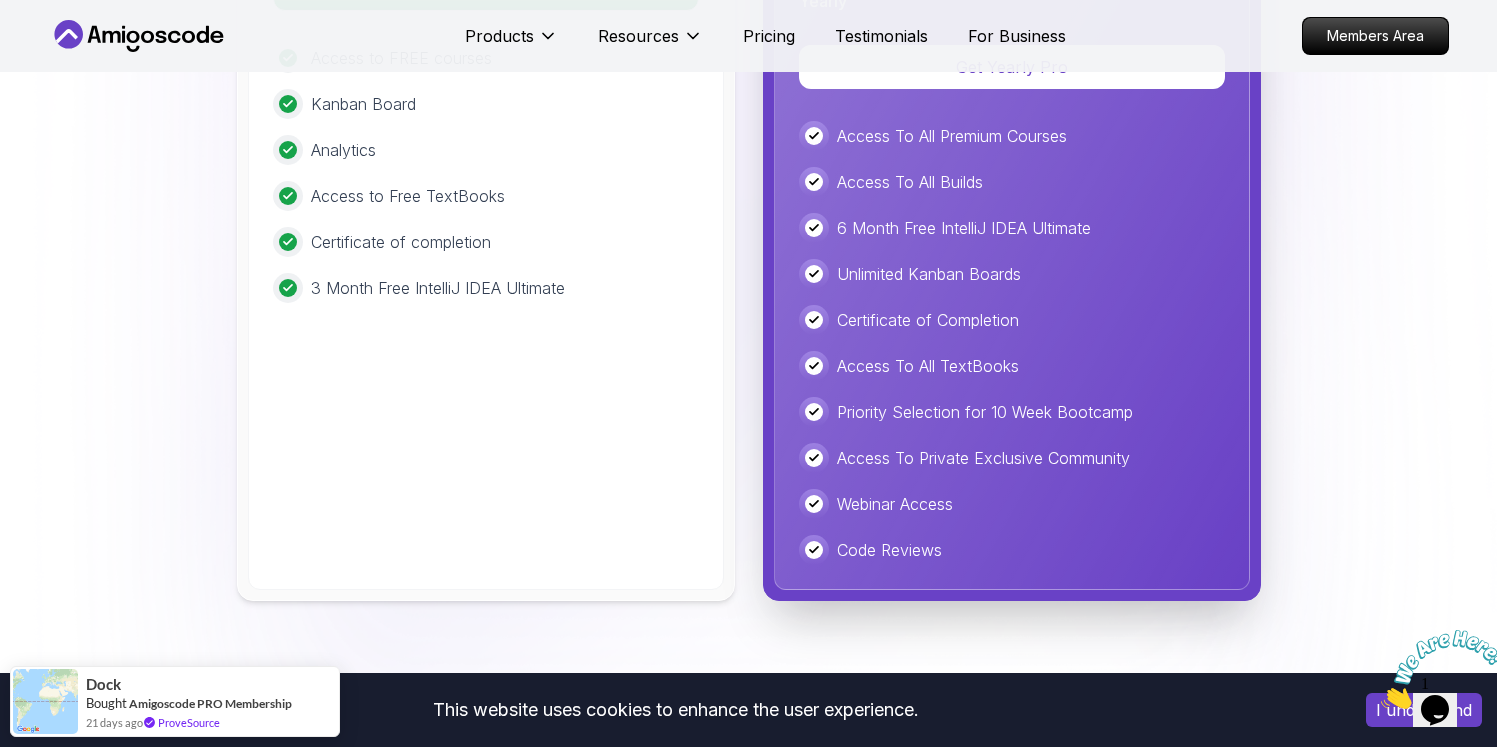 scroll, scrollTop: 5420, scrollLeft: 0, axis: vertical 